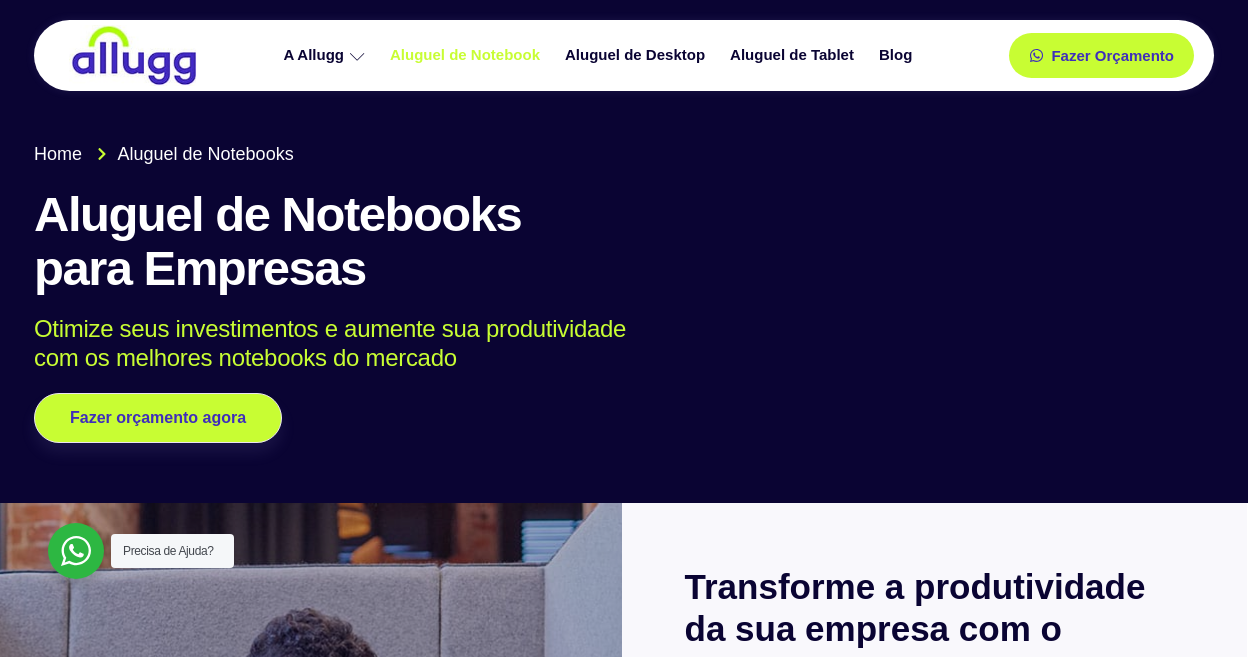 scroll, scrollTop: 0, scrollLeft: 0, axis: both 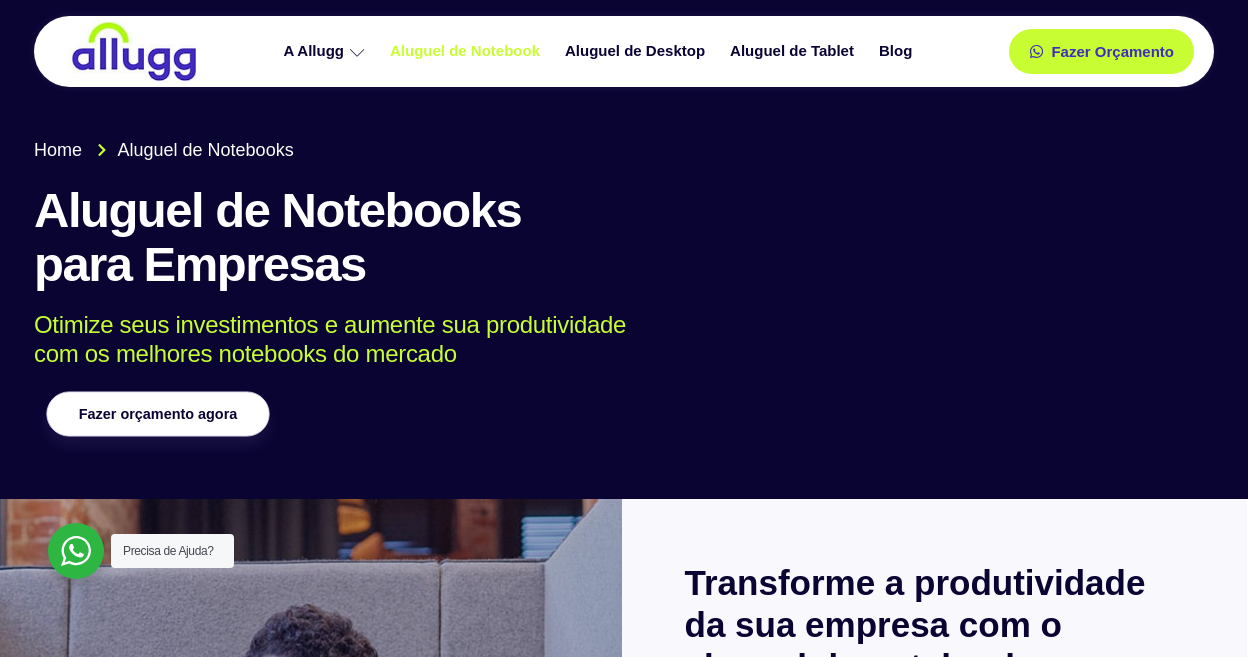 click on "Fazer orçamento agora" at bounding box center (157, 414) 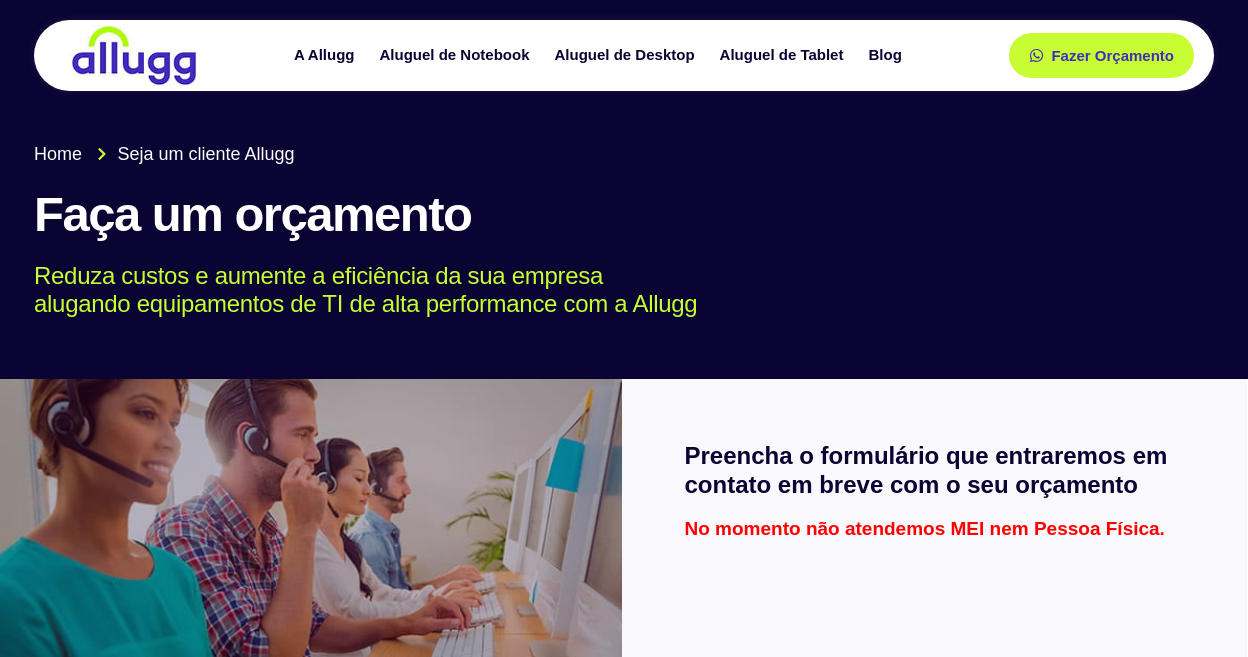 scroll, scrollTop: 0, scrollLeft: 0, axis: both 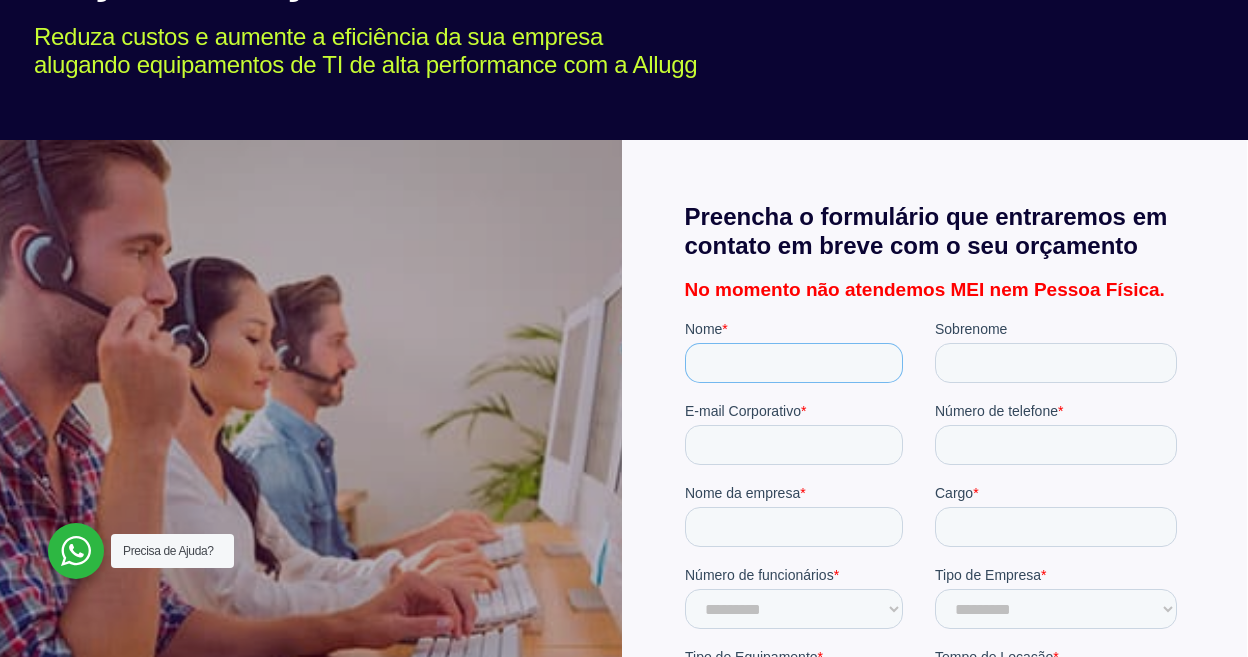 click on "Nome *" at bounding box center (793, 363) 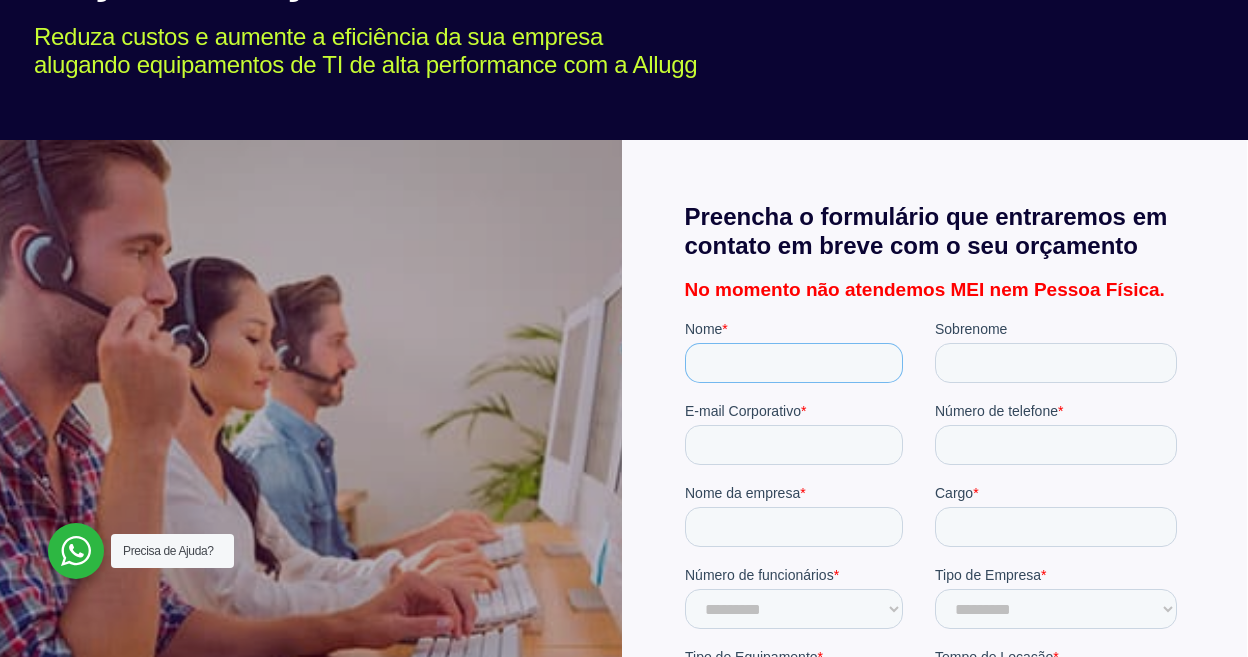 type on "*" 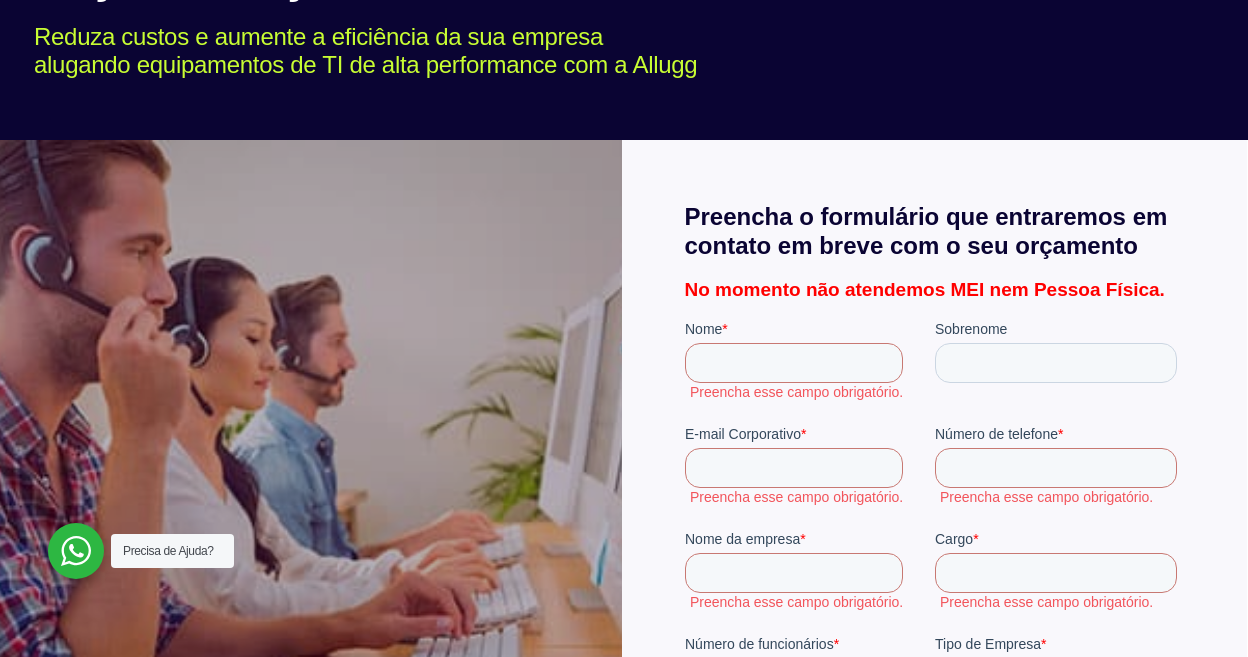 scroll, scrollTop: 18, scrollLeft: 0, axis: vertical 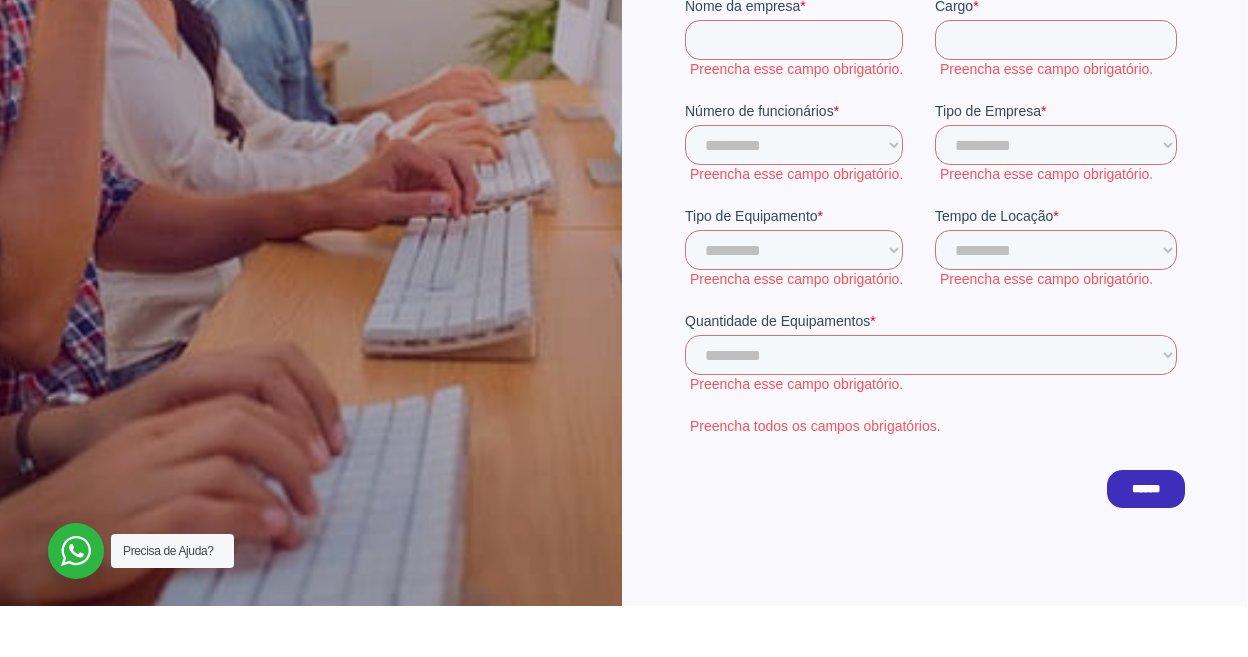click on "******" at bounding box center [1145, 490] 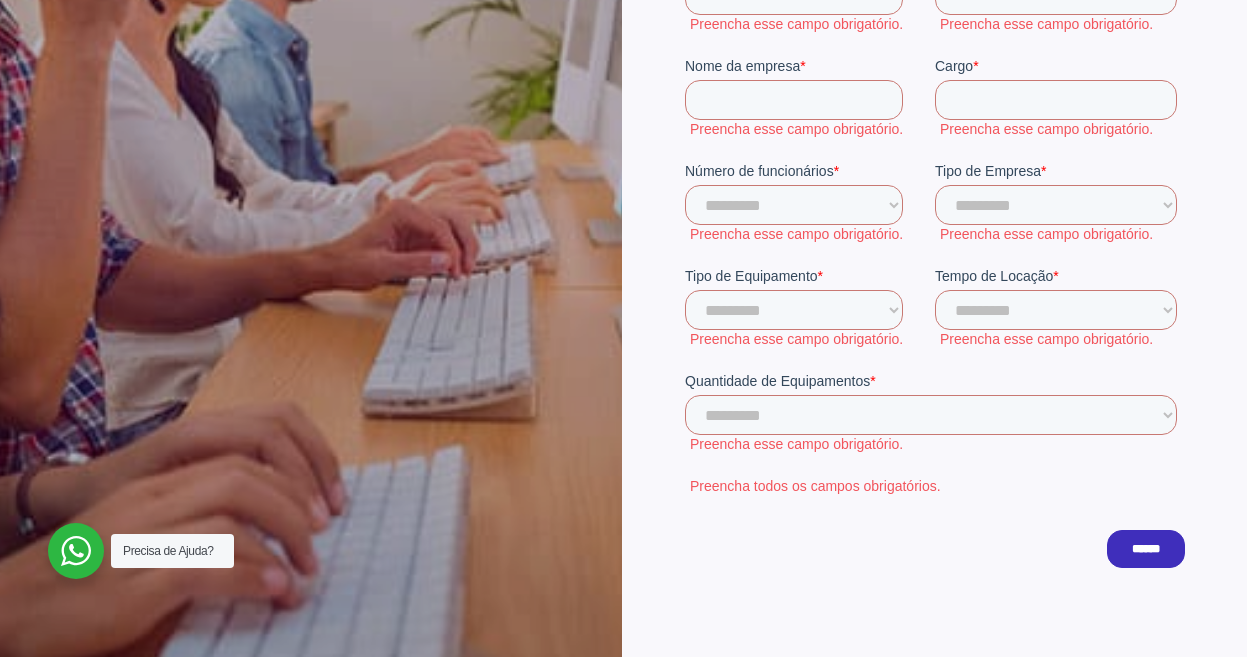 scroll, scrollTop: 501, scrollLeft: 0, axis: vertical 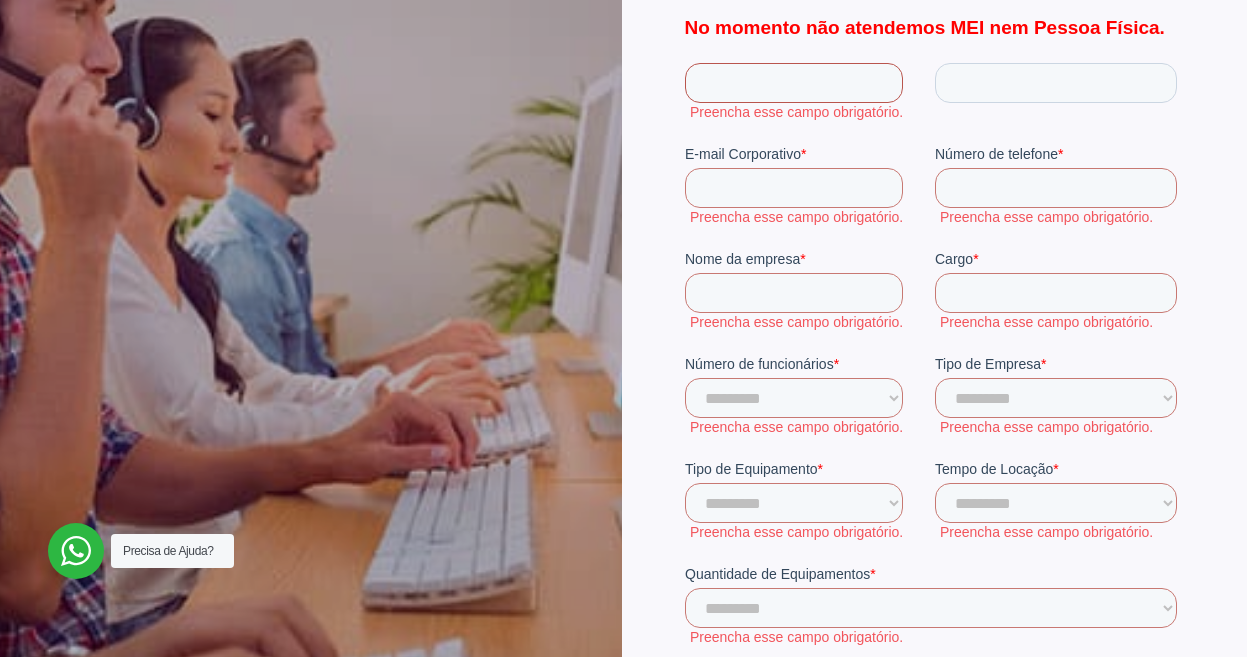 click on "Nome *" at bounding box center [793, 83] 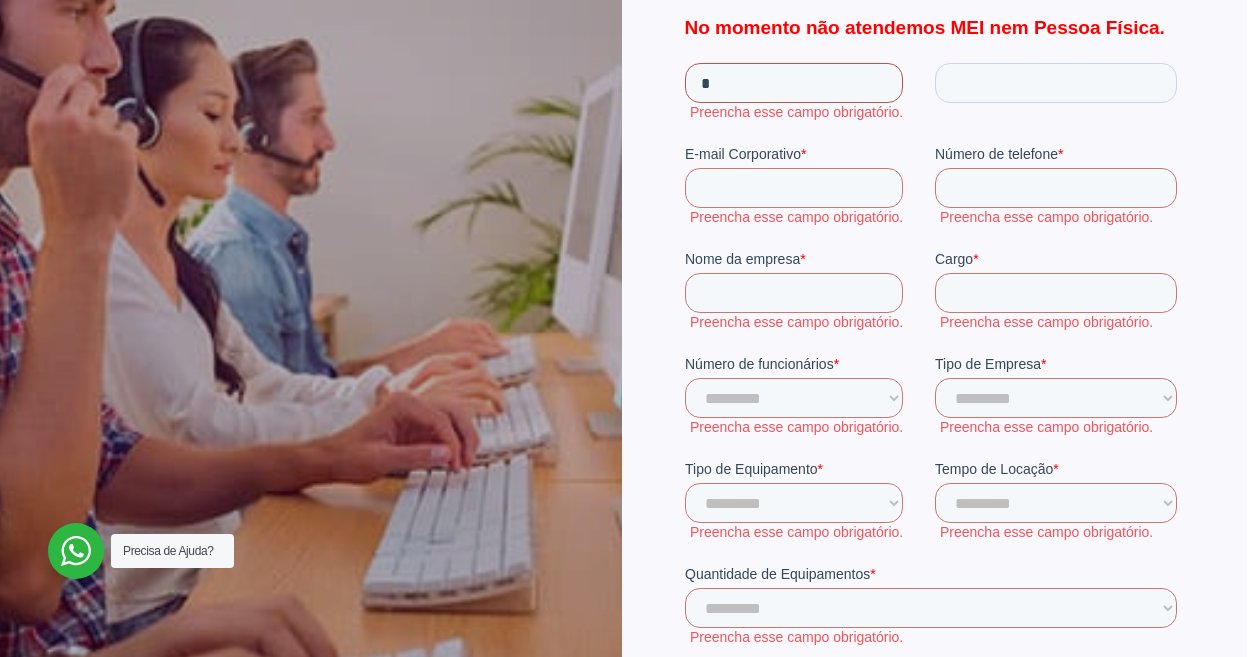 scroll, scrollTop: 0, scrollLeft: 0, axis: both 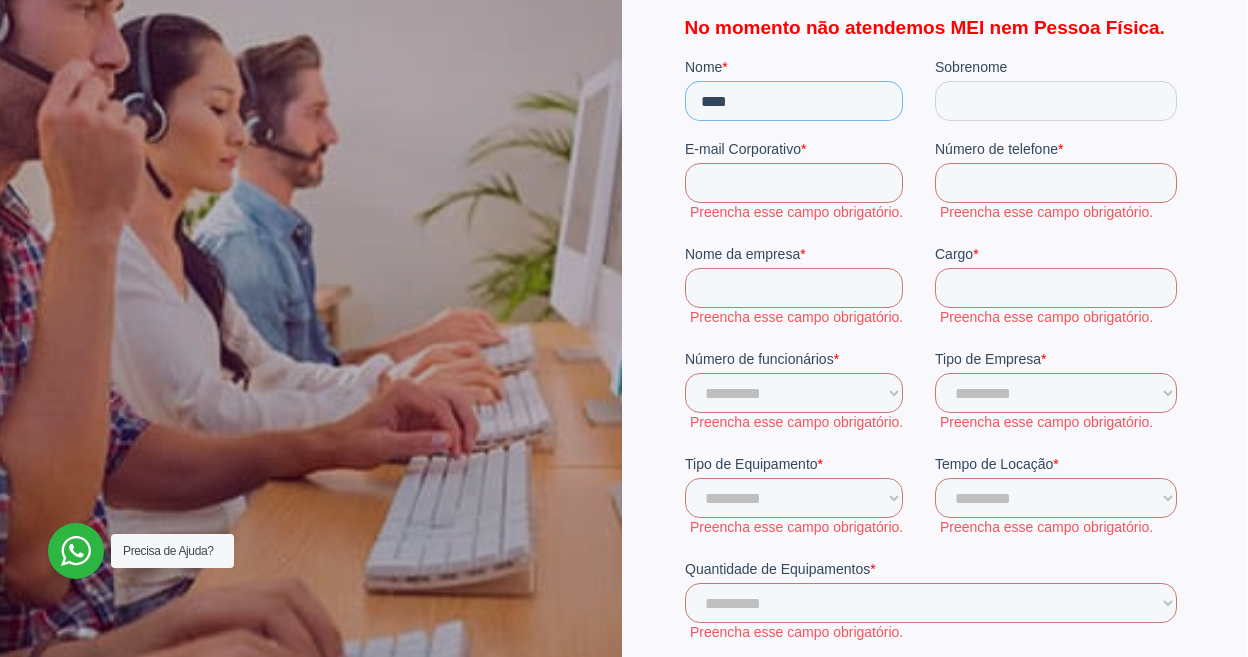 type on "****" 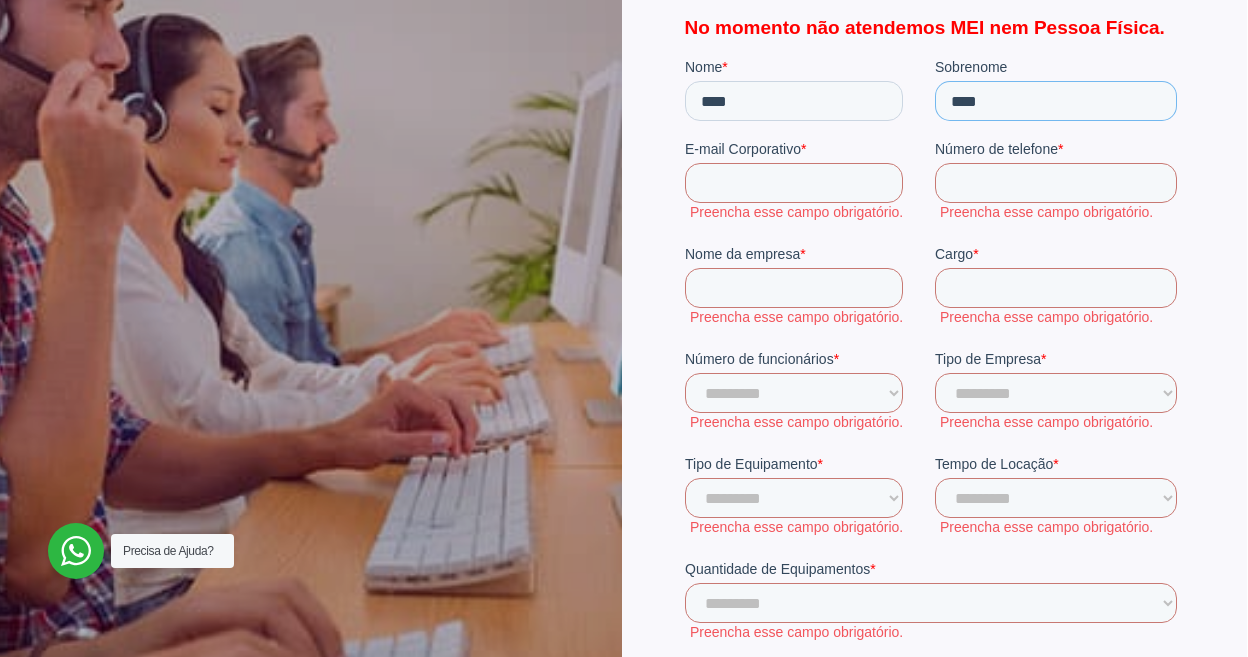 type on "****" 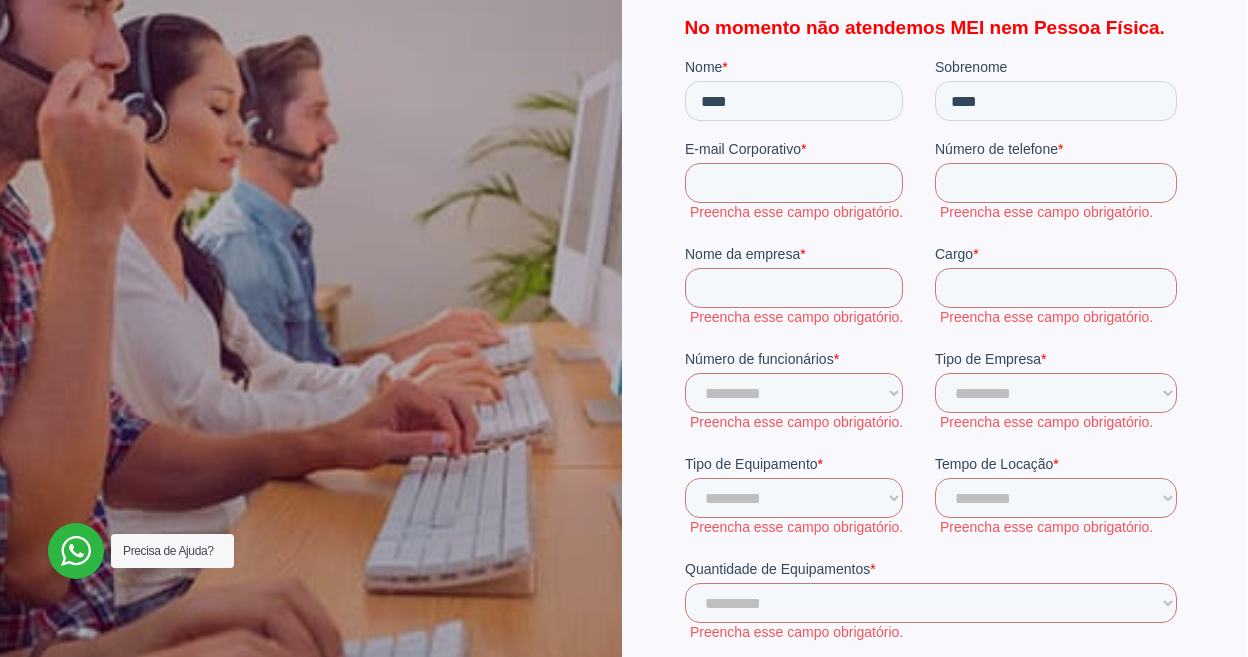 click on "Preencha esse campo obrigatório." at bounding box center (811, 212) 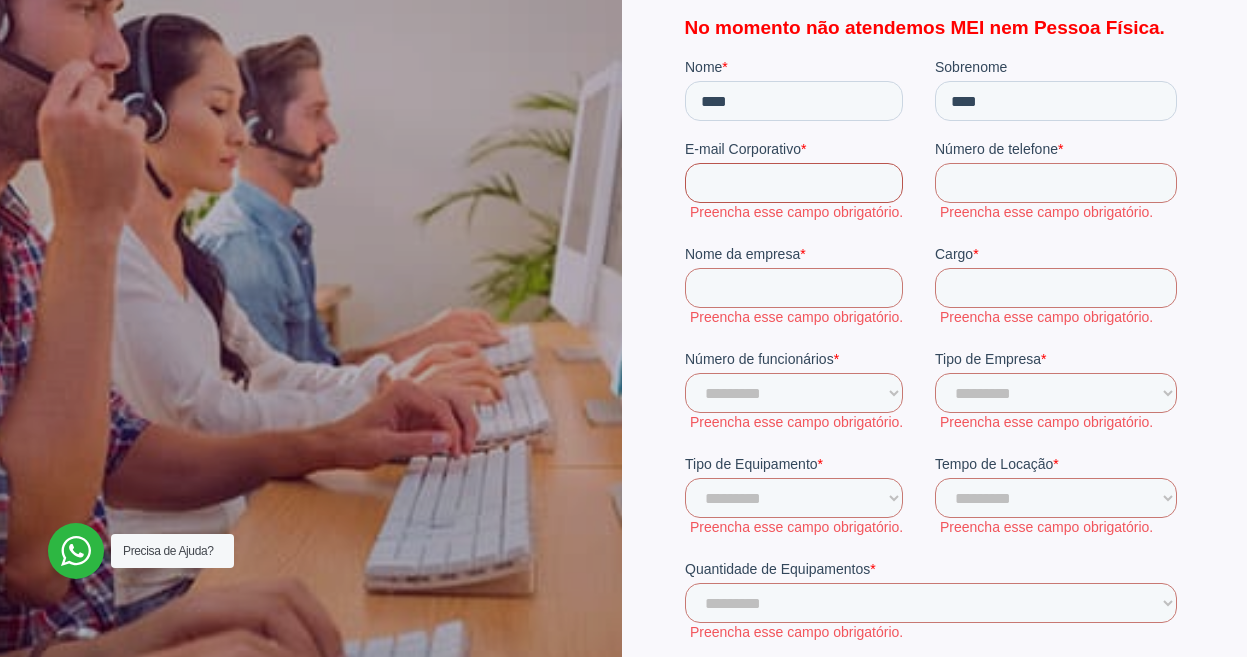click on "E-mail Corporativo *" at bounding box center (793, 183) 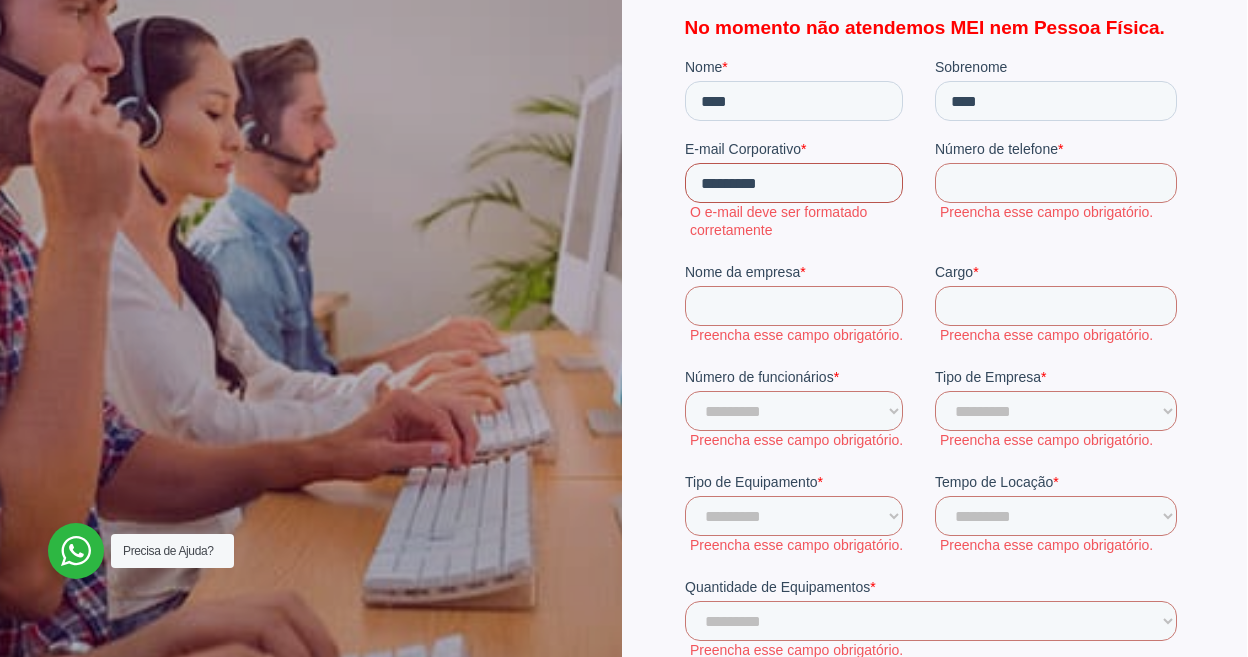 click on "******" at bounding box center (1145, 755) 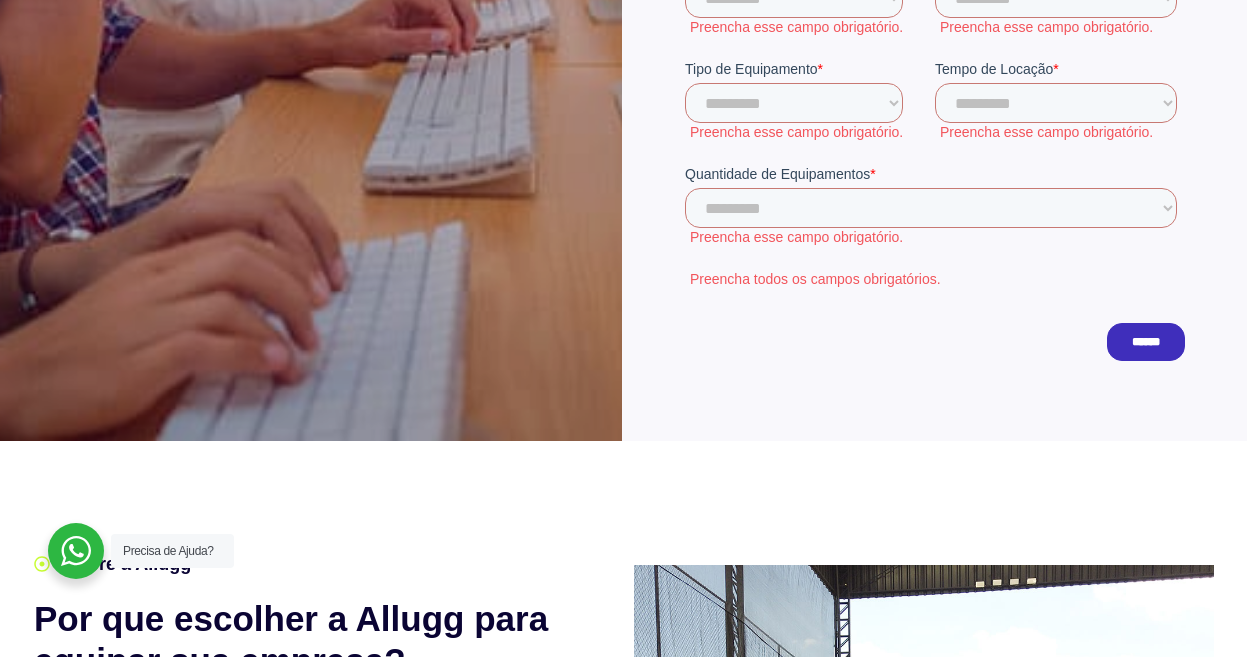 scroll, scrollTop: 924, scrollLeft: 0, axis: vertical 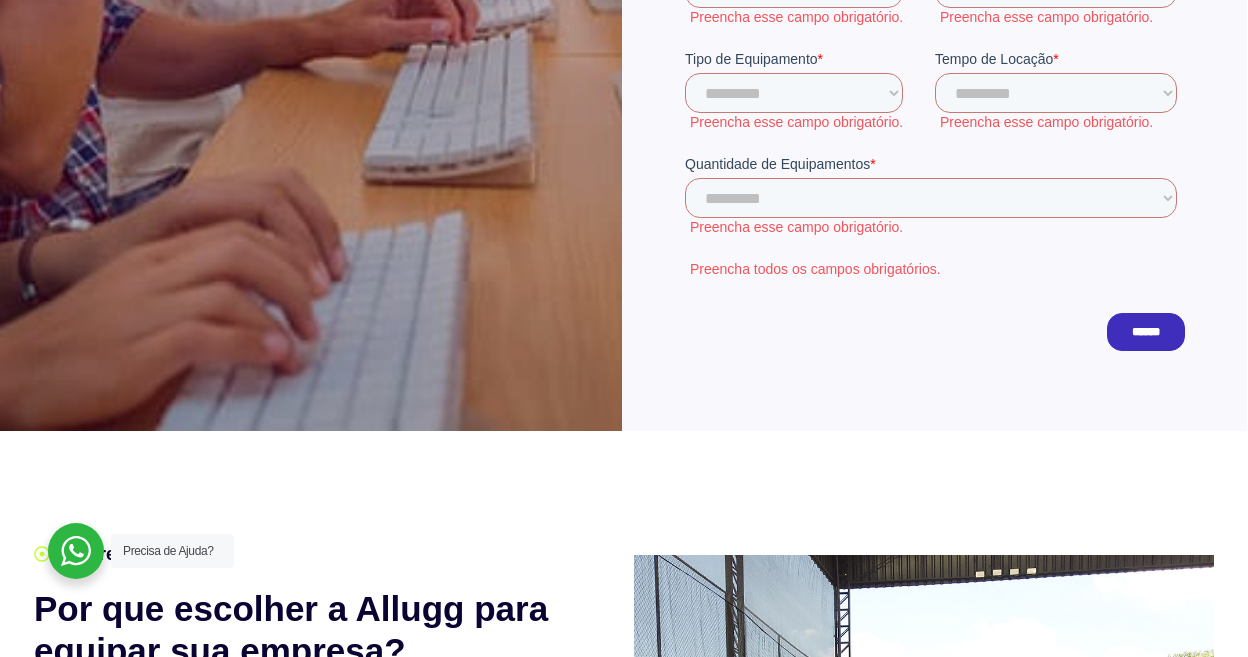 click on "******" at bounding box center [1145, 333] 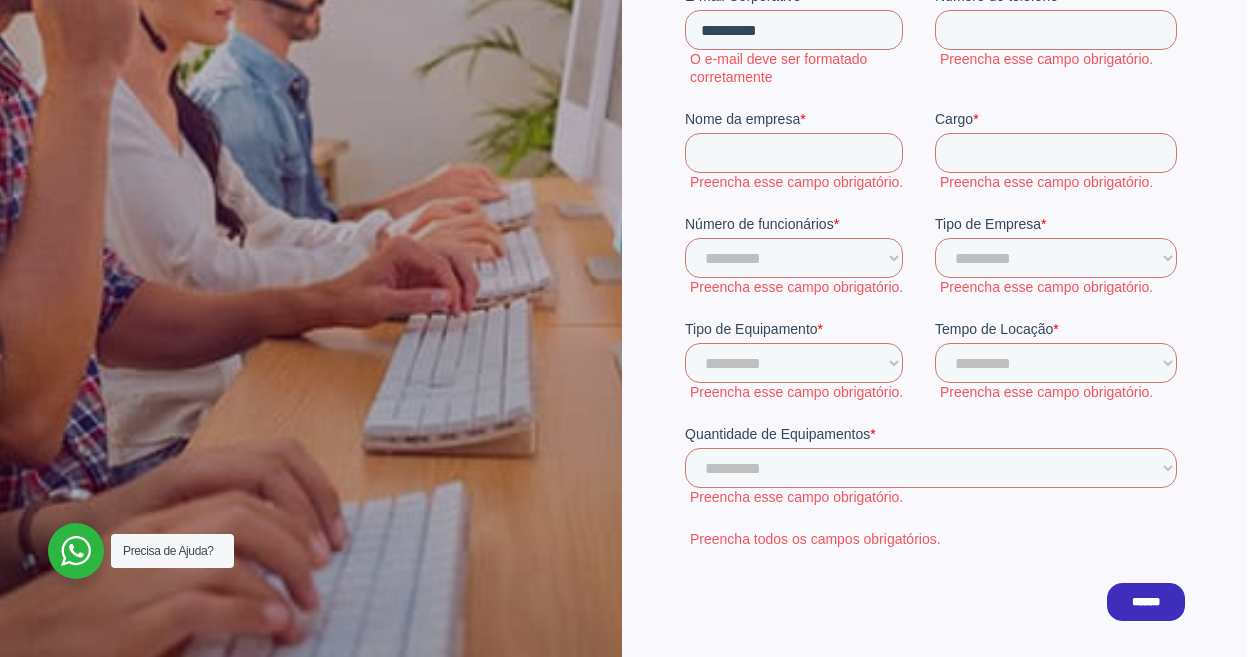 scroll, scrollTop: 570, scrollLeft: 0, axis: vertical 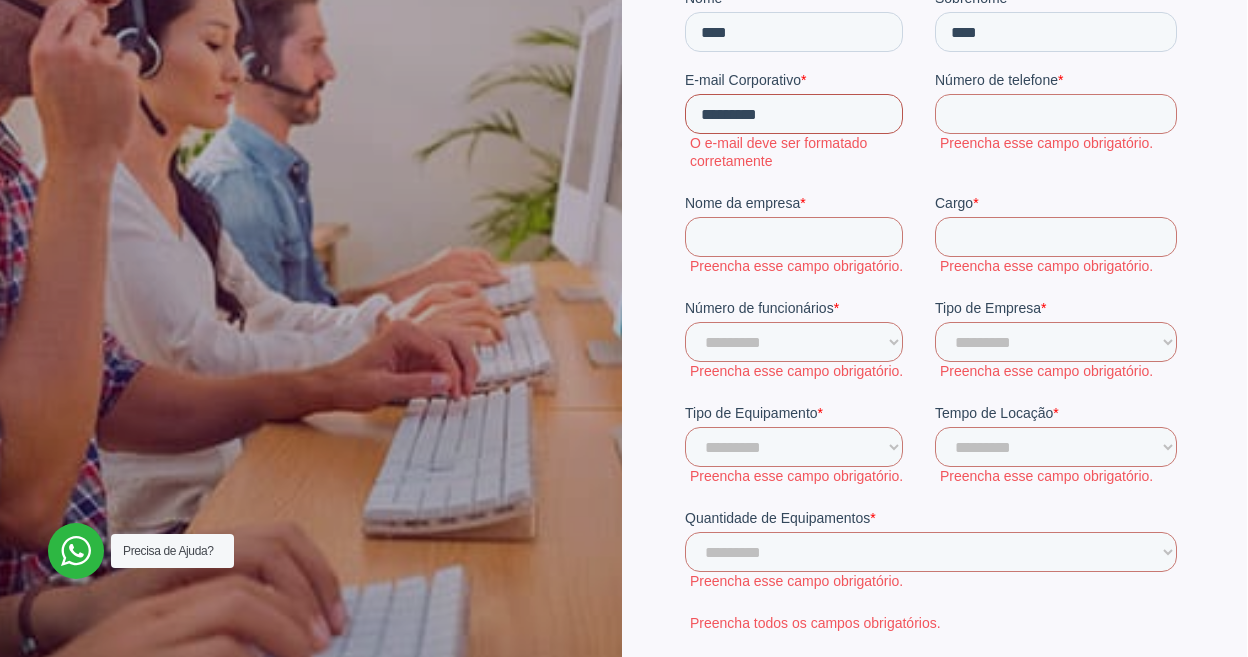 click on "*********" at bounding box center [793, 115] 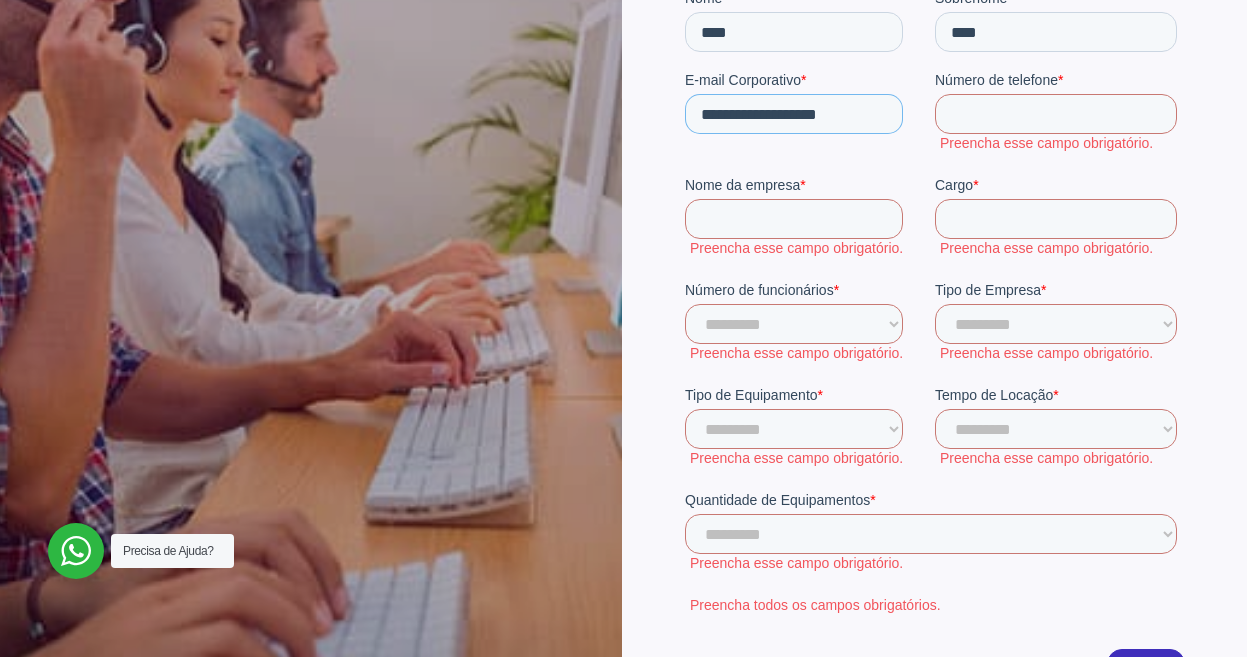 click on "**********" at bounding box center (793, 115) 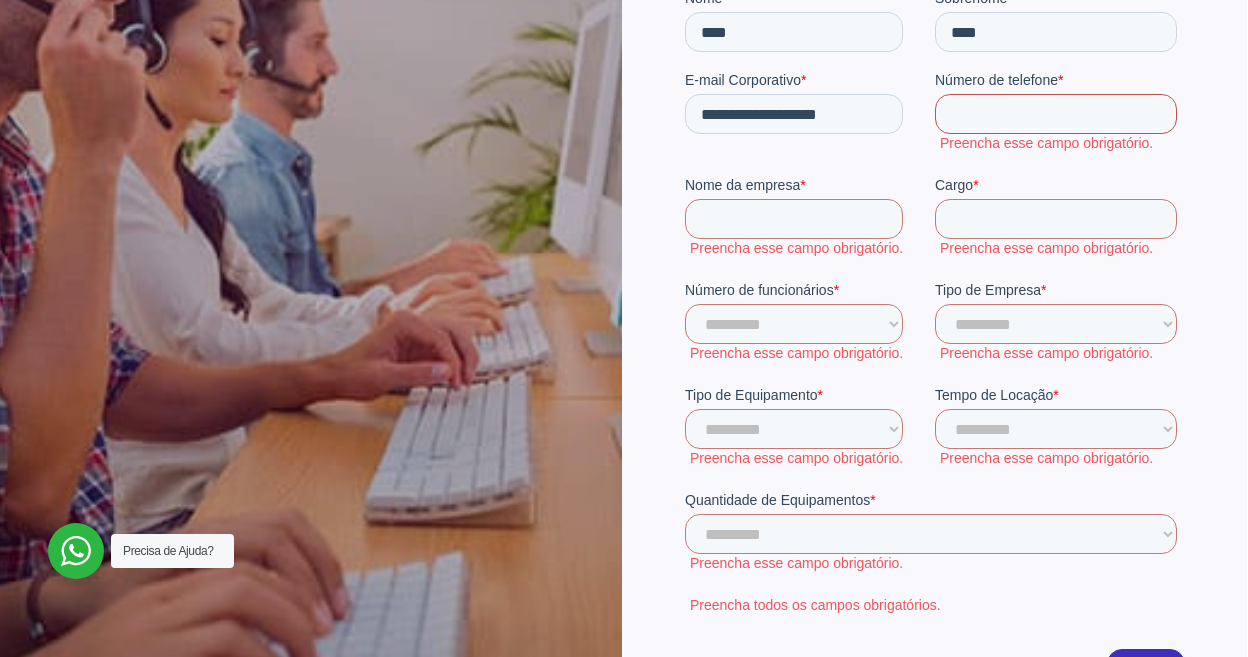click on "Número de telefone *" at bounding box center [1055, 115] 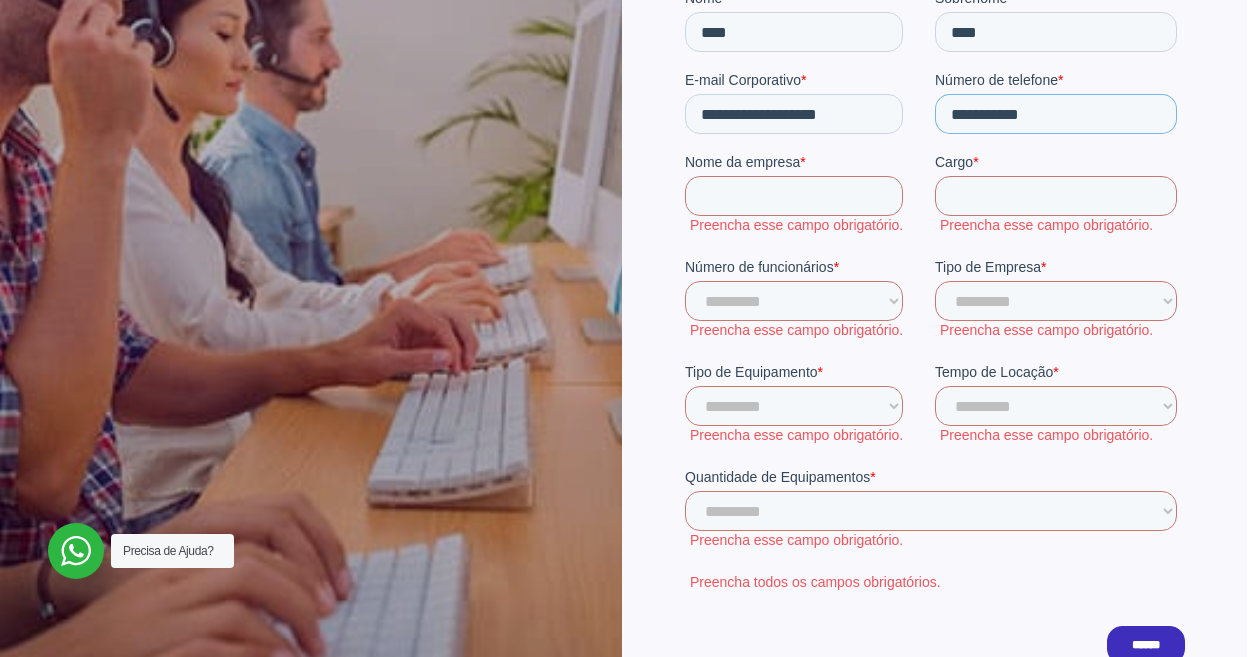 type on "**********" 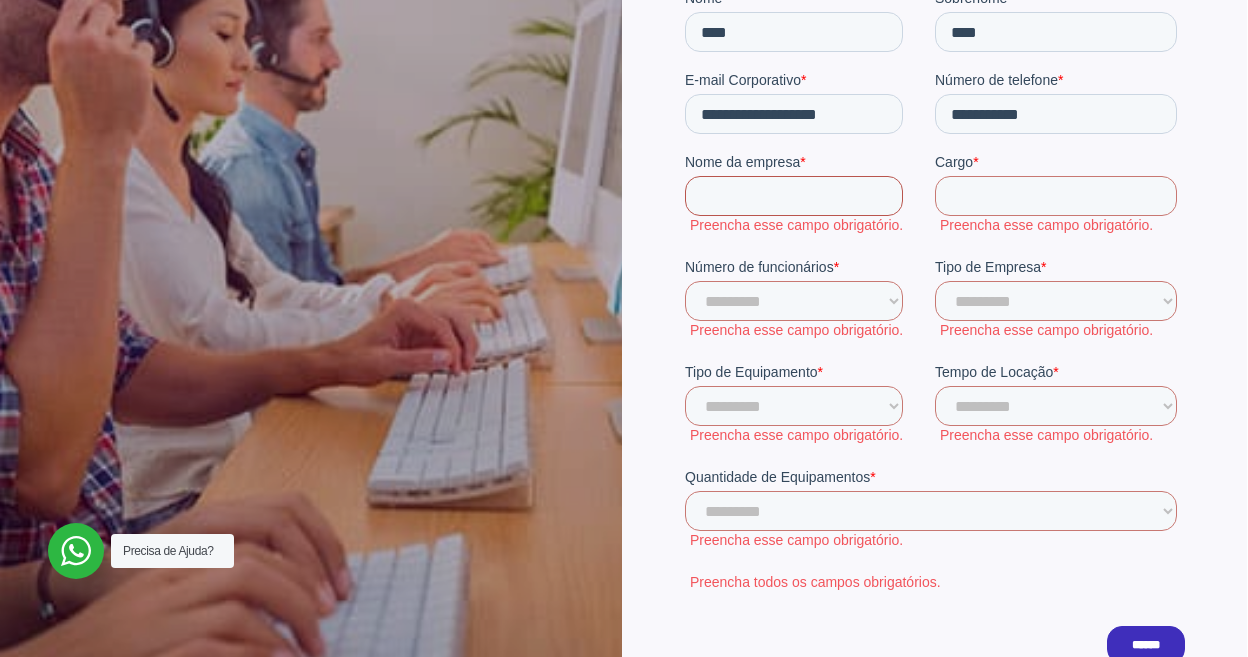 click on "Nome da empresa *" at bounding box center [793, 197] 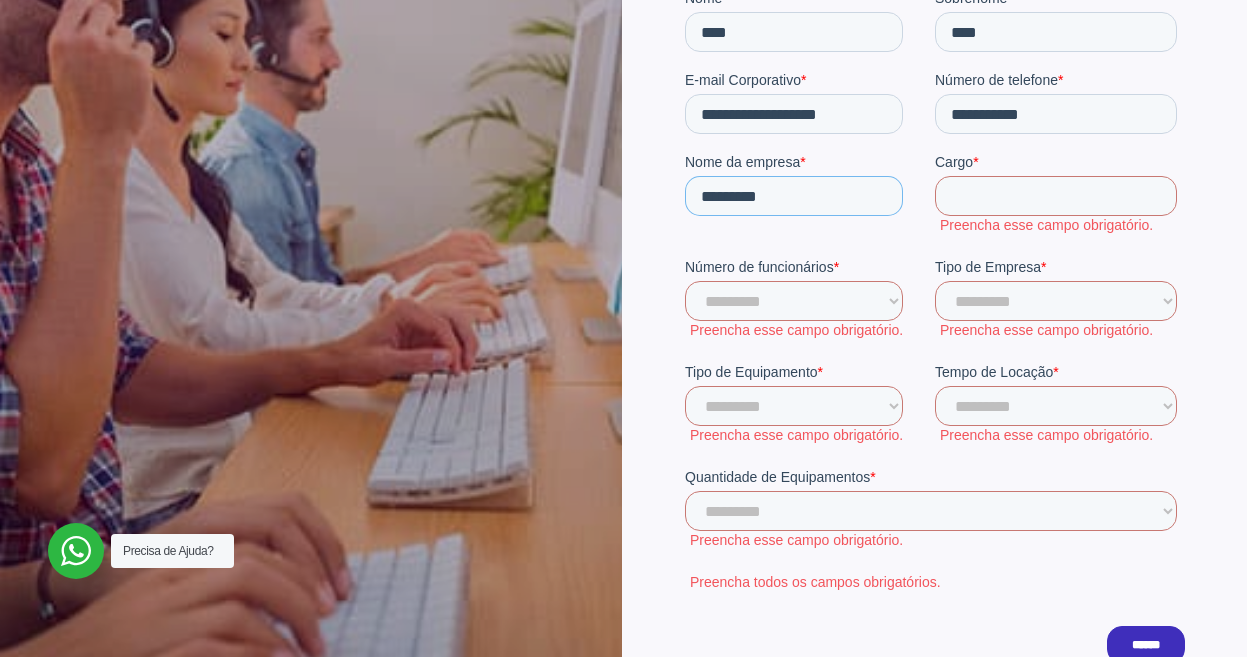 type on "*********" 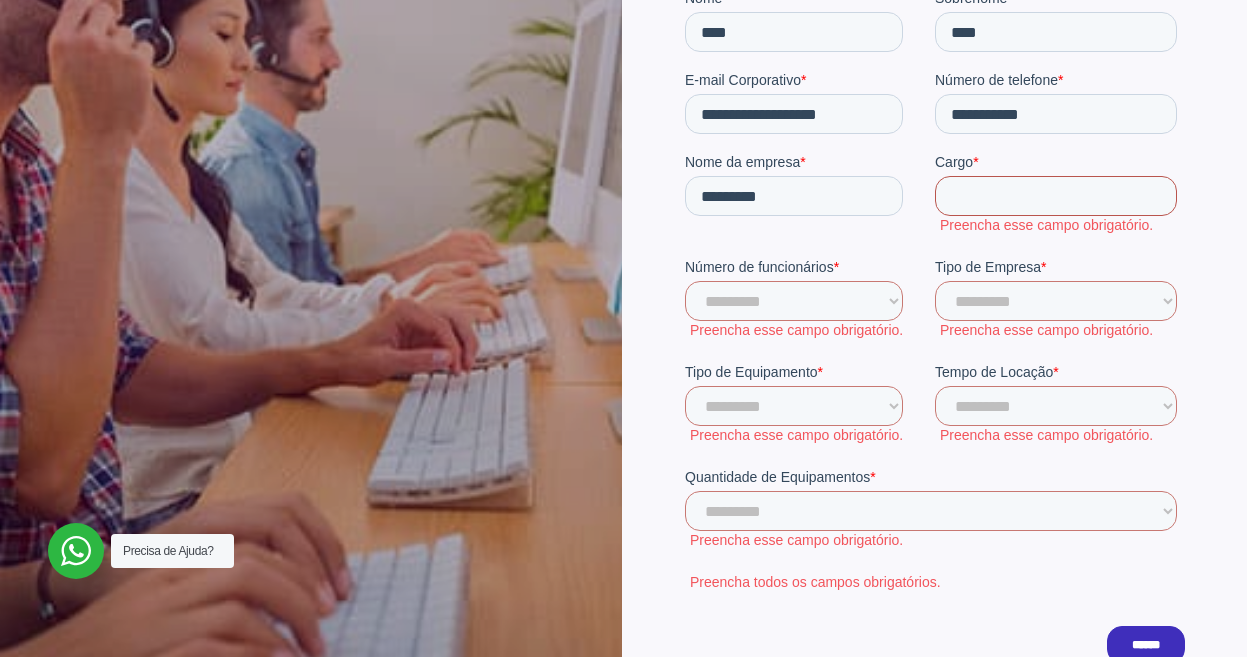 click on "Cargo *" at bounding box center [1055, 197] 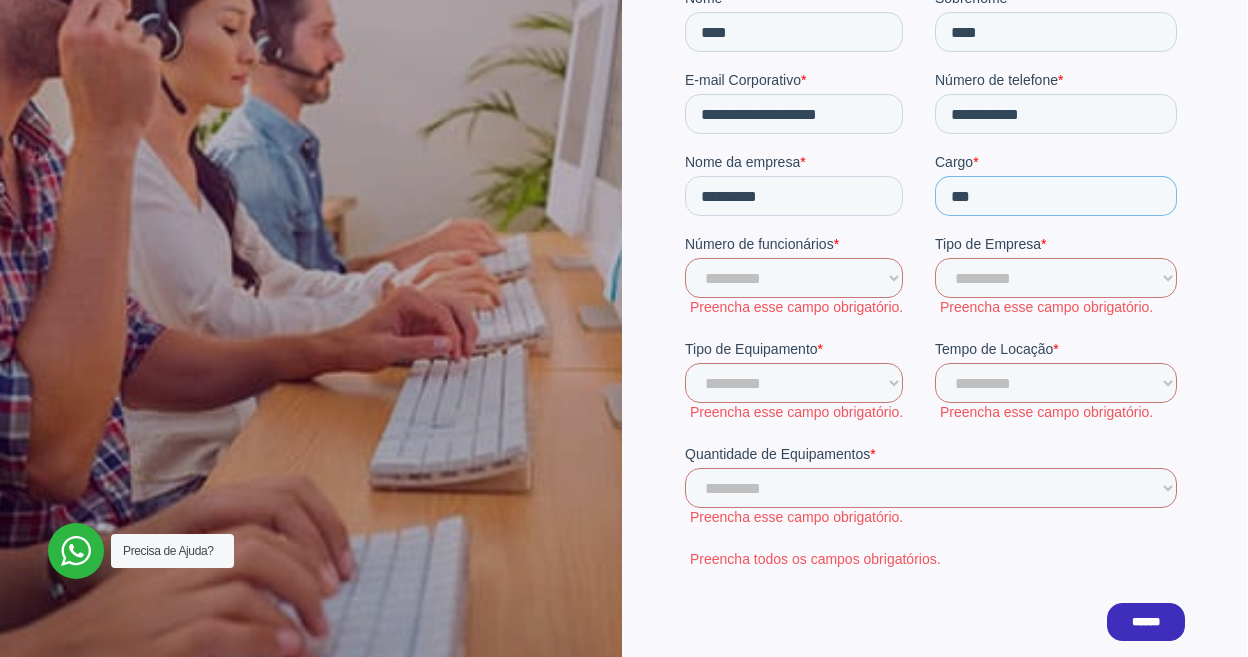 type on "***" 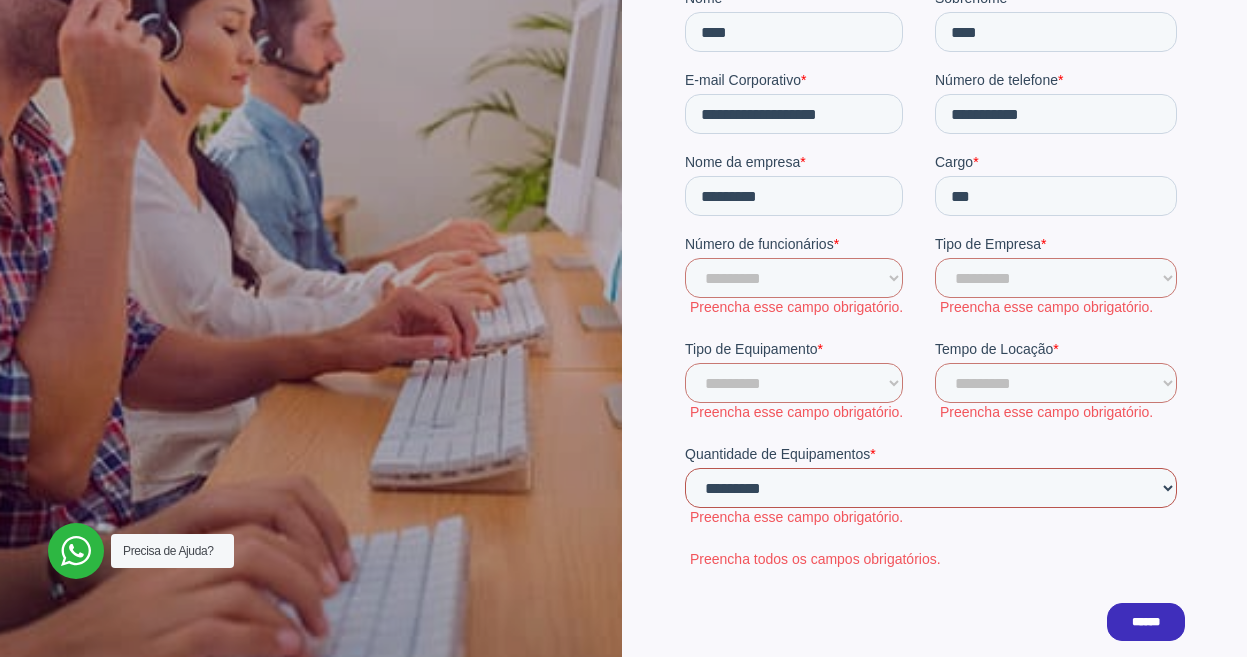 select on "***" 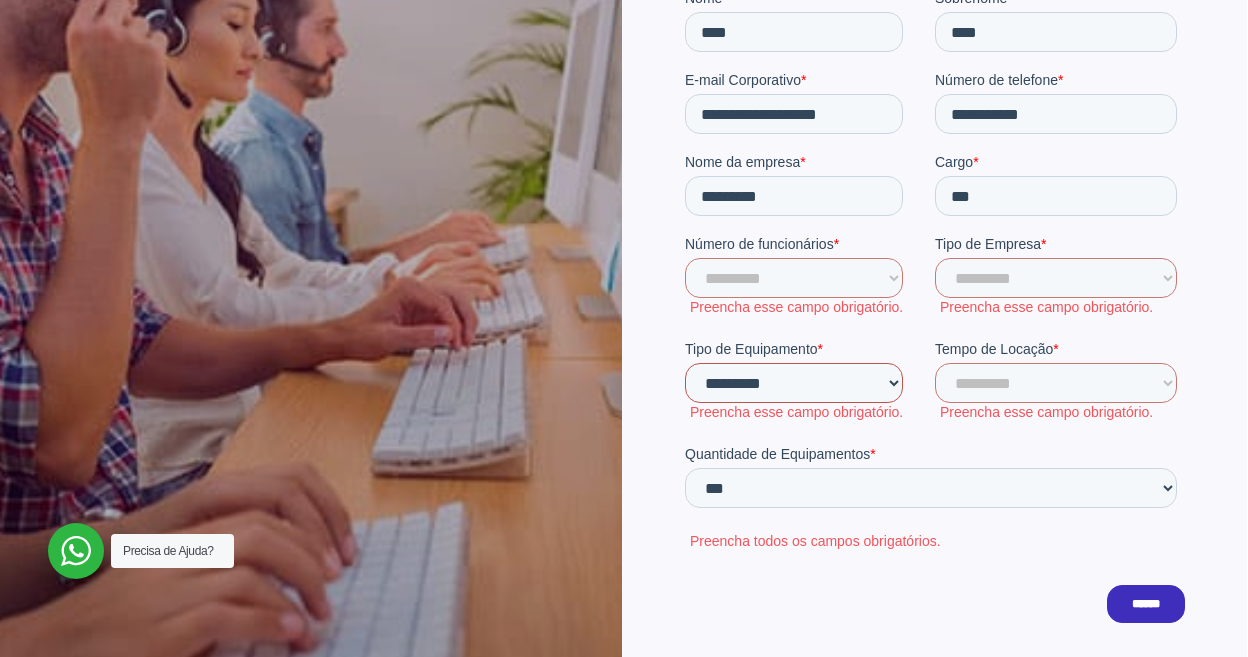 select on "********" 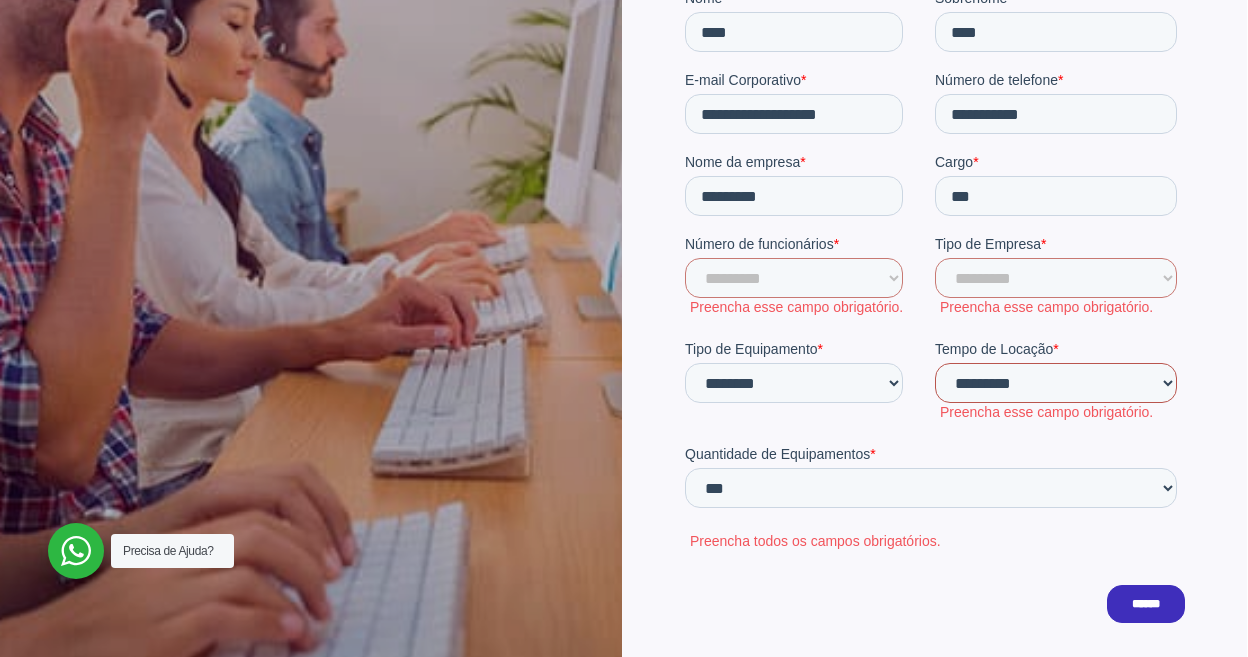 select on "**" 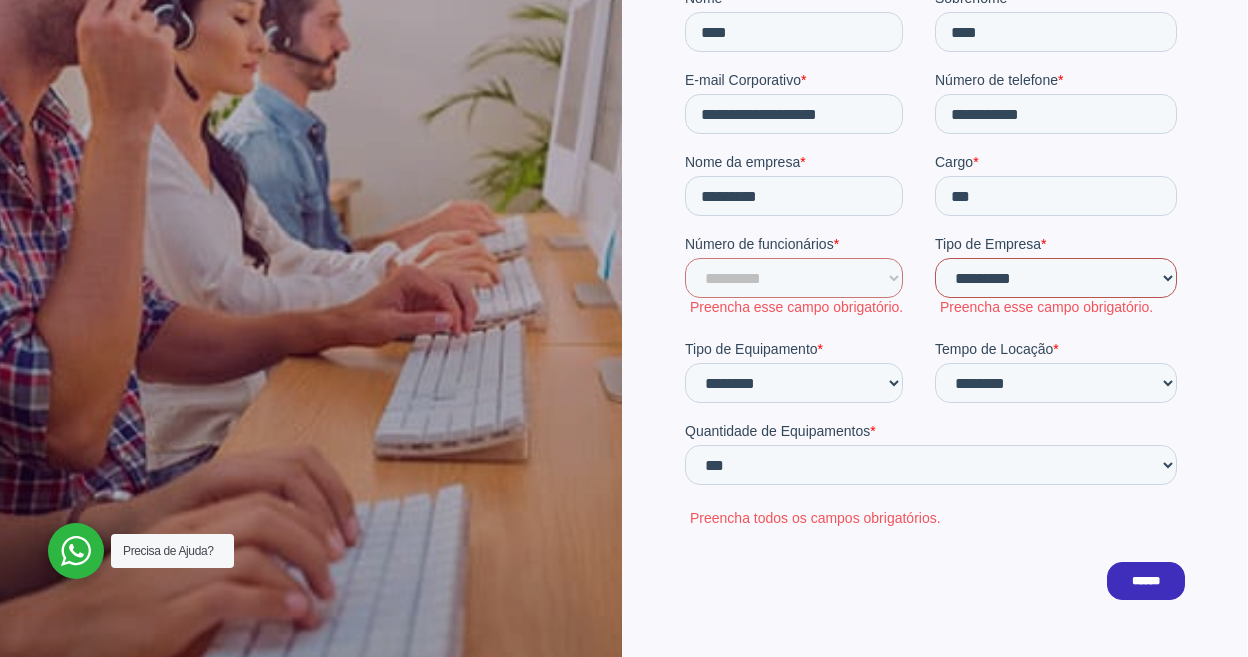 select on "**********" 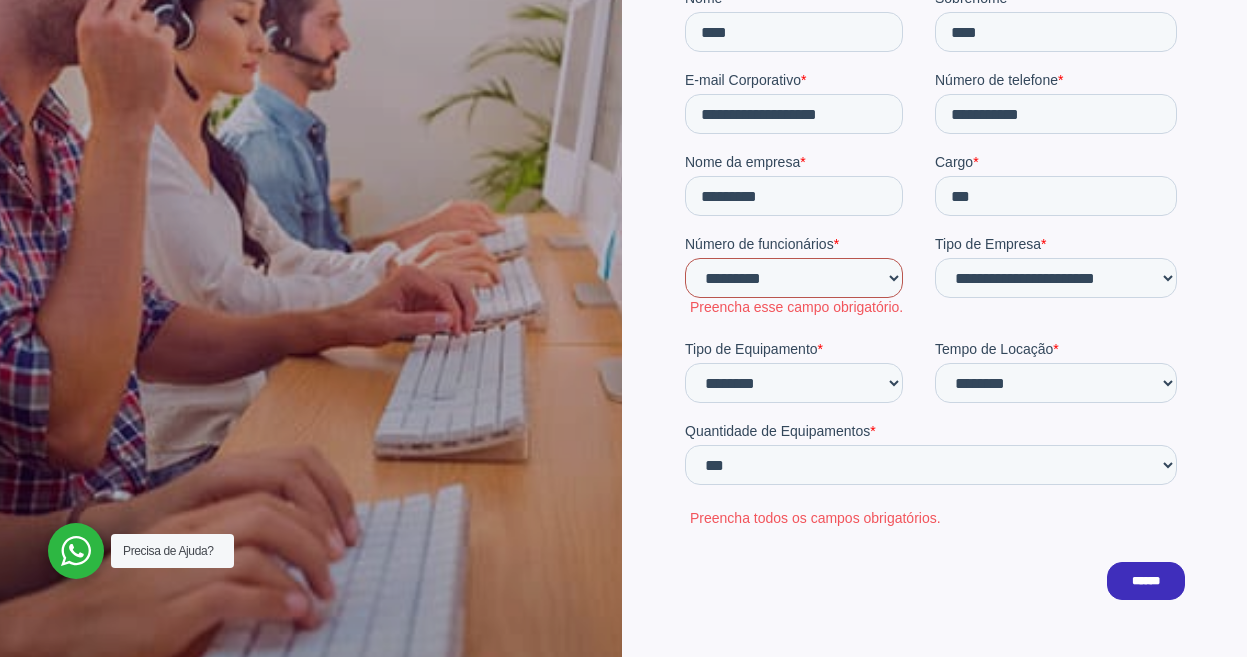 select on "***" 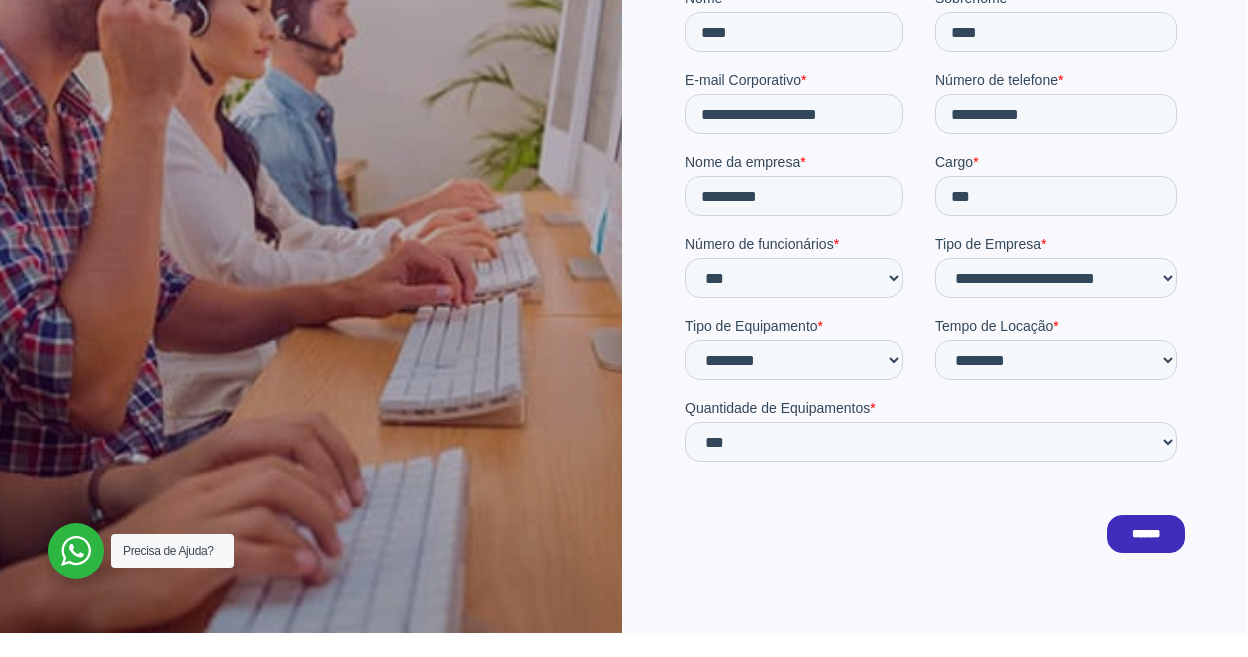 click on "******" at bounding box center (1145, 535) 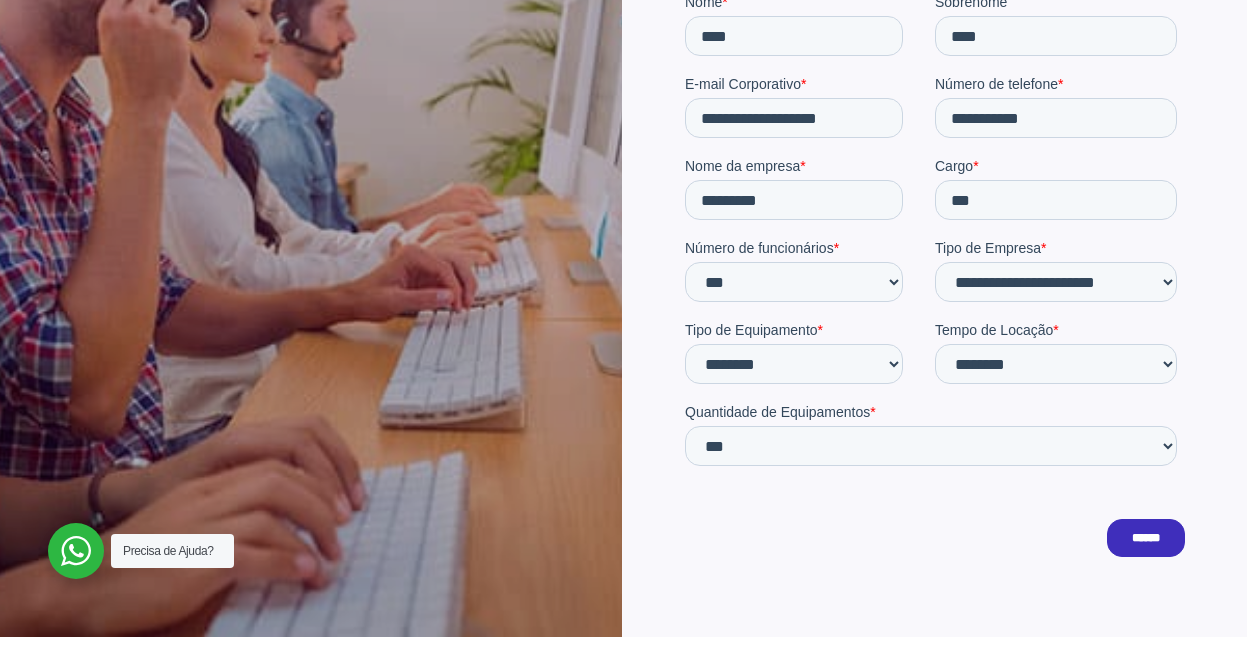 scroll, scrollTop: 426, scrollLeft: 0, axis: vertical 